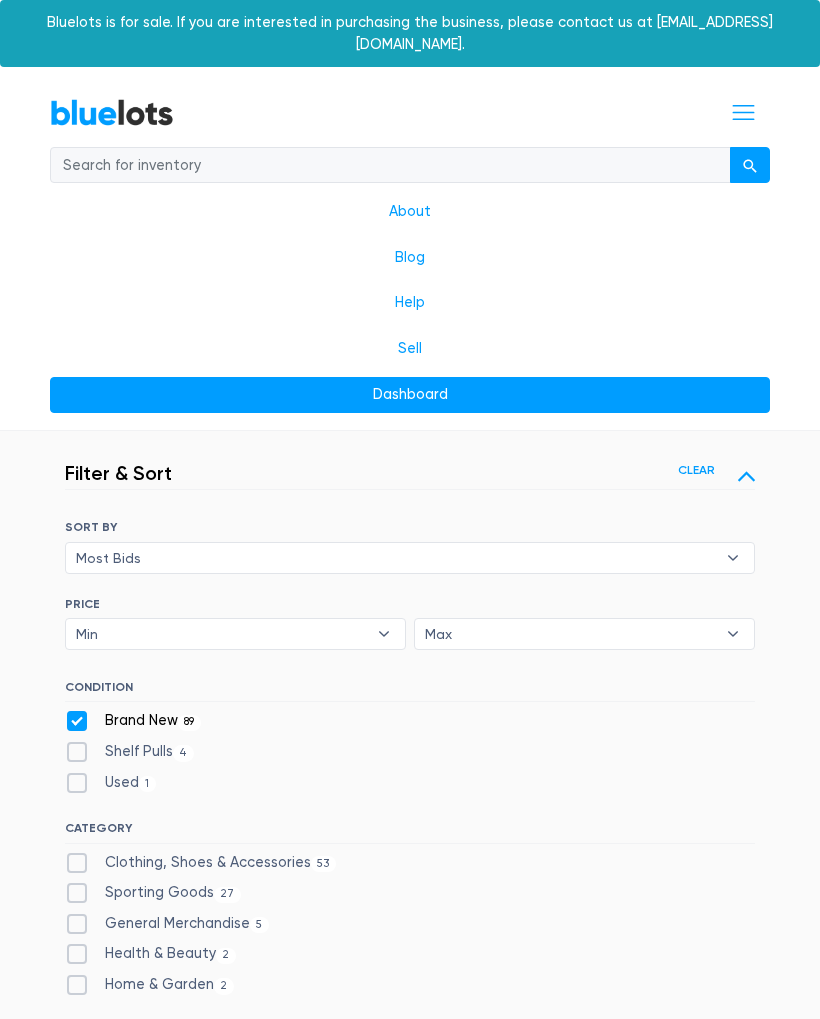 scroll, scrollTop: 0, scrollLeft: 0, axis: both 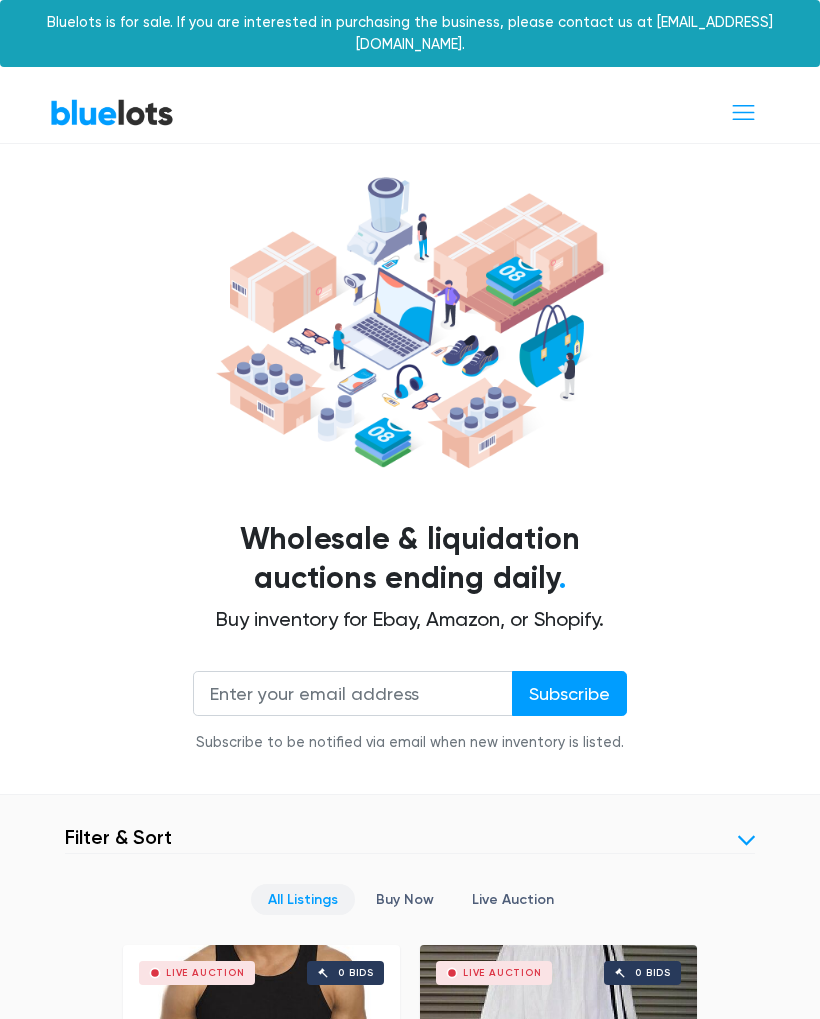 click on "Filter
Filter & Sort
SORT BY
Most Bids
Ending Soonest
Newly Listed
Lowest Price
Highest Price Most Bids ▾ Most Bids Ending Soonest Newly Listed Lowest Price Highest Price
PRICE
Min $100
$200
$300
$400
$500
$1,000
$2,000
$3,000 Min ▾ Min $100 $200 $300 $400 $500 $1,000 $2,000 $3,000
Max $100
$200
$300
$400
$500
$1,000
$2,000
$3,000 Max ▾ Max $100 $200 $300 $400 $500 $1,000 $2,000 $3,000
CONDITION
Brand New
89
4 1 56 5" at bounding box center (410, 7308) 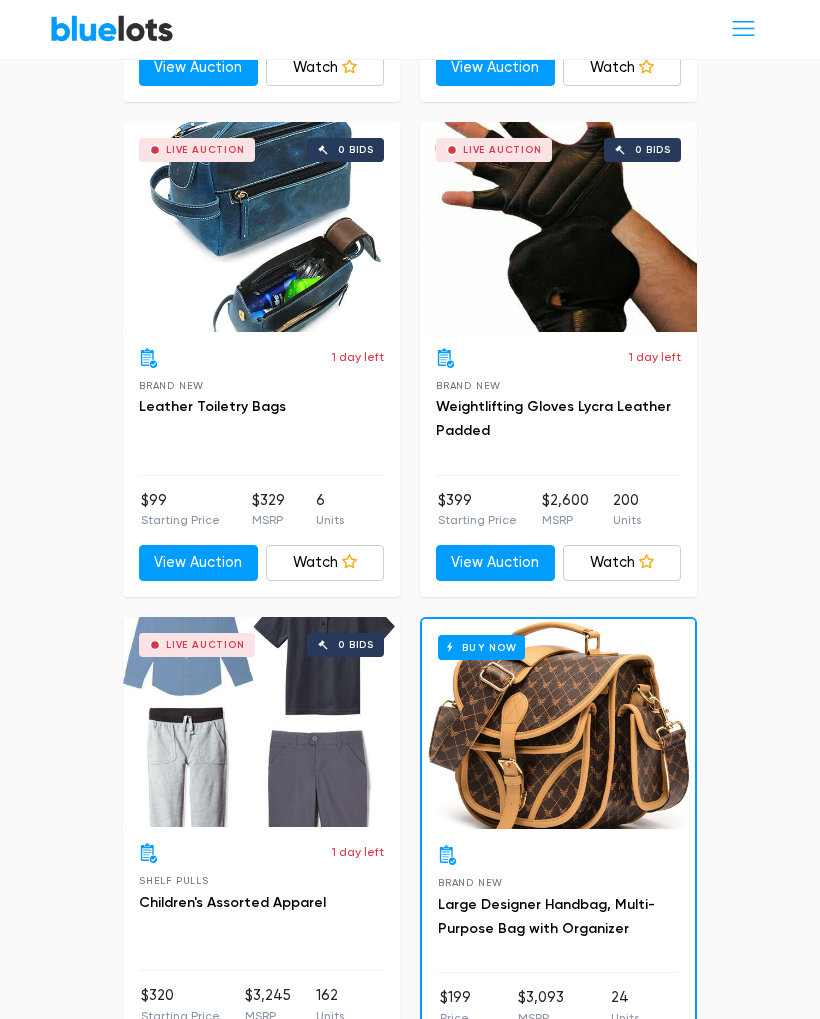 scroll, scrollTop: 0, scrollLeft: 0, axis: both 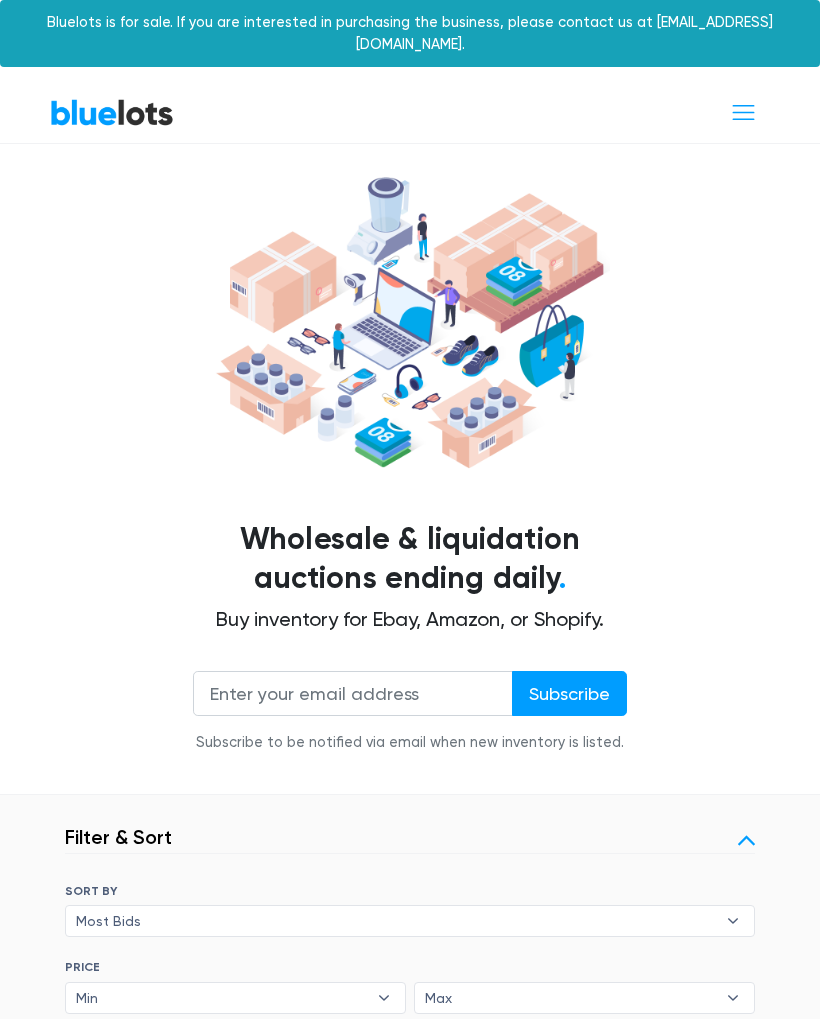 click at bounding box center (743, 112) 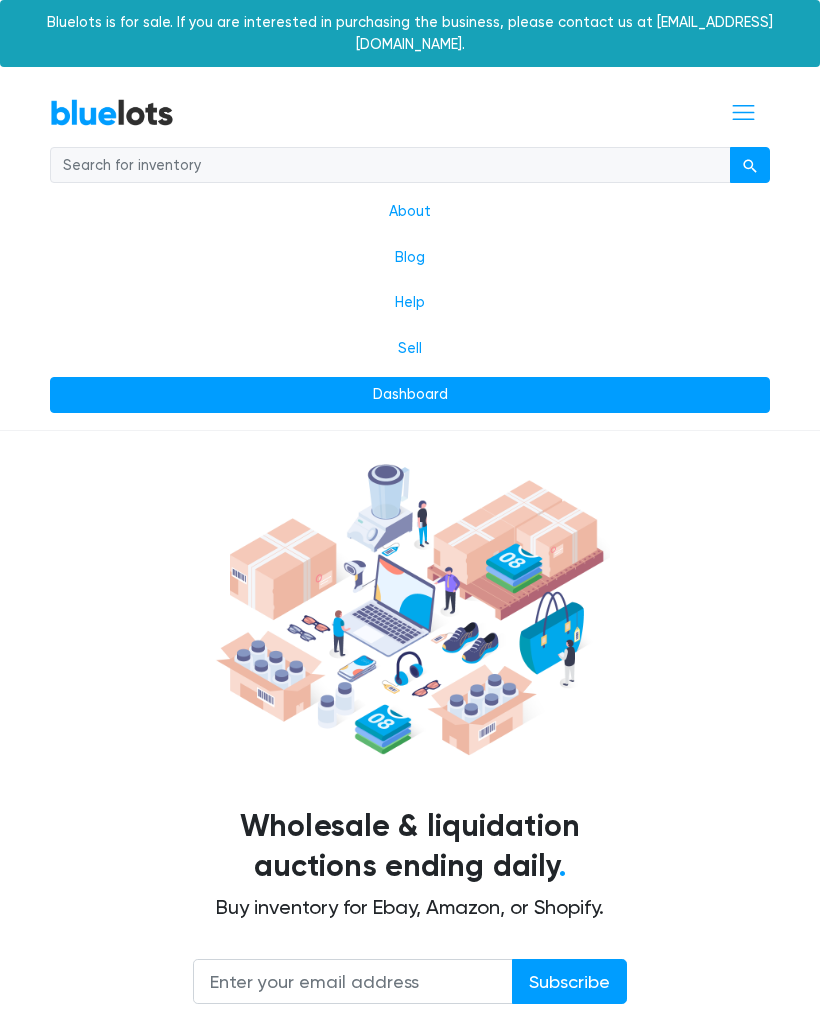 click on "Dashboard" at bounding box center (410, 395) 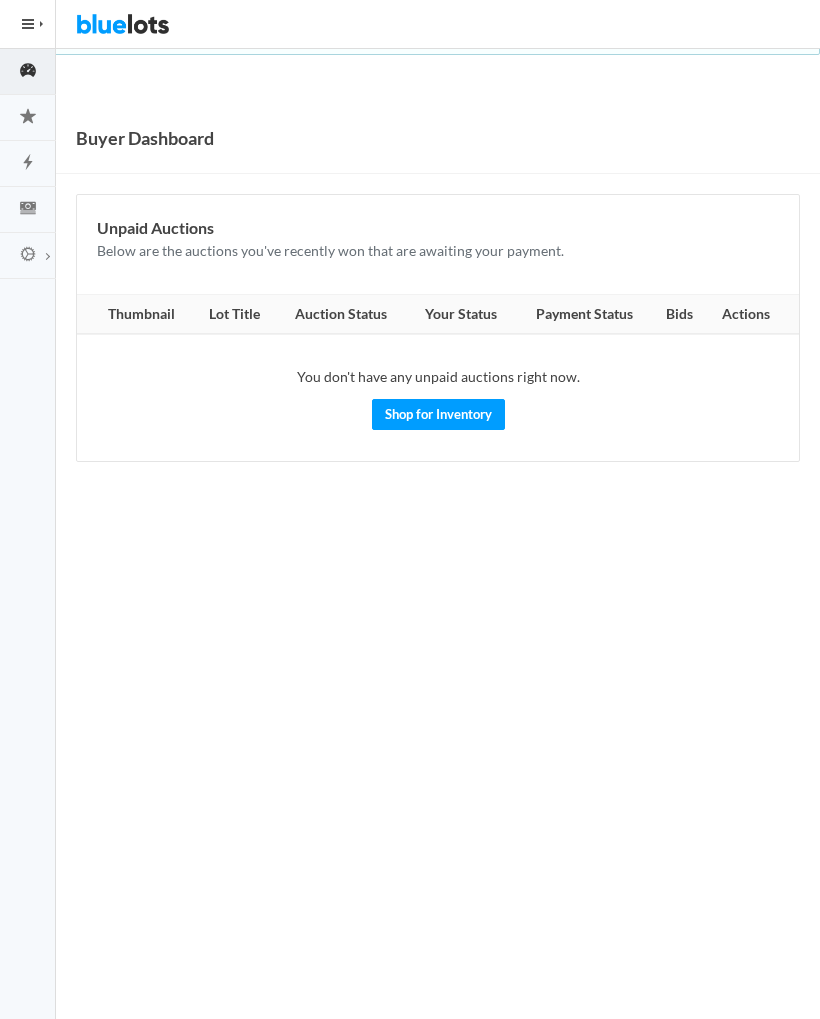 scroll, scrollTop: 0, scrollLeft: 0, axis: both 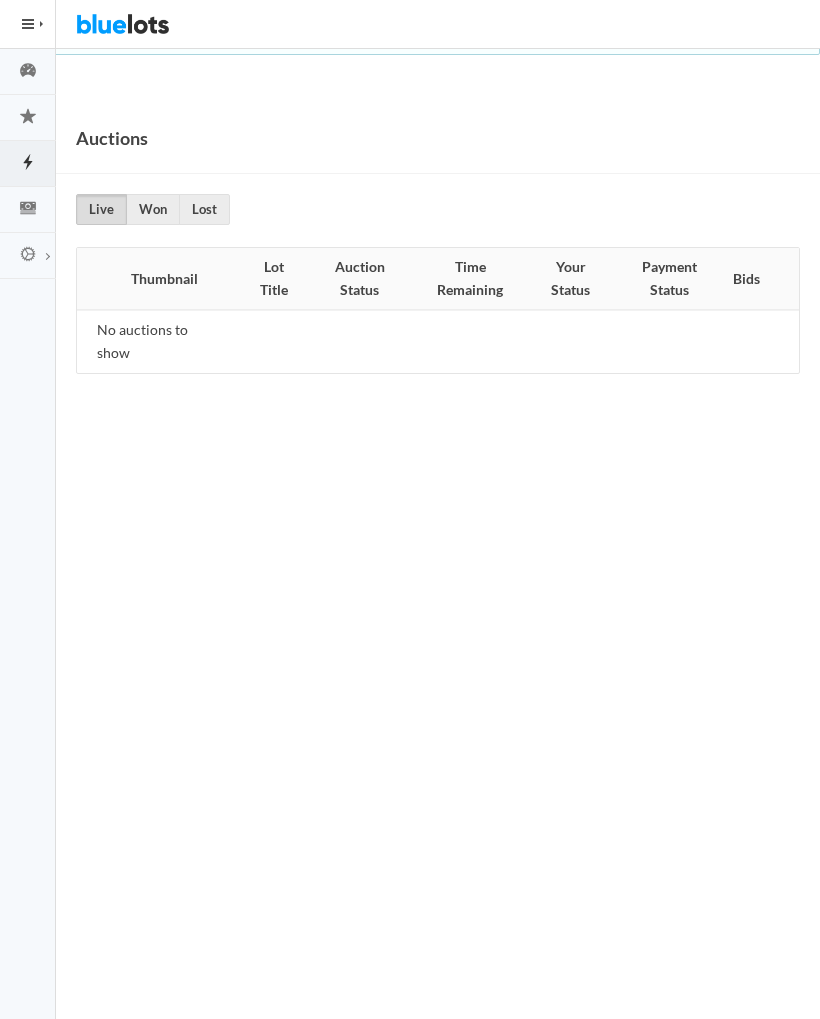 click 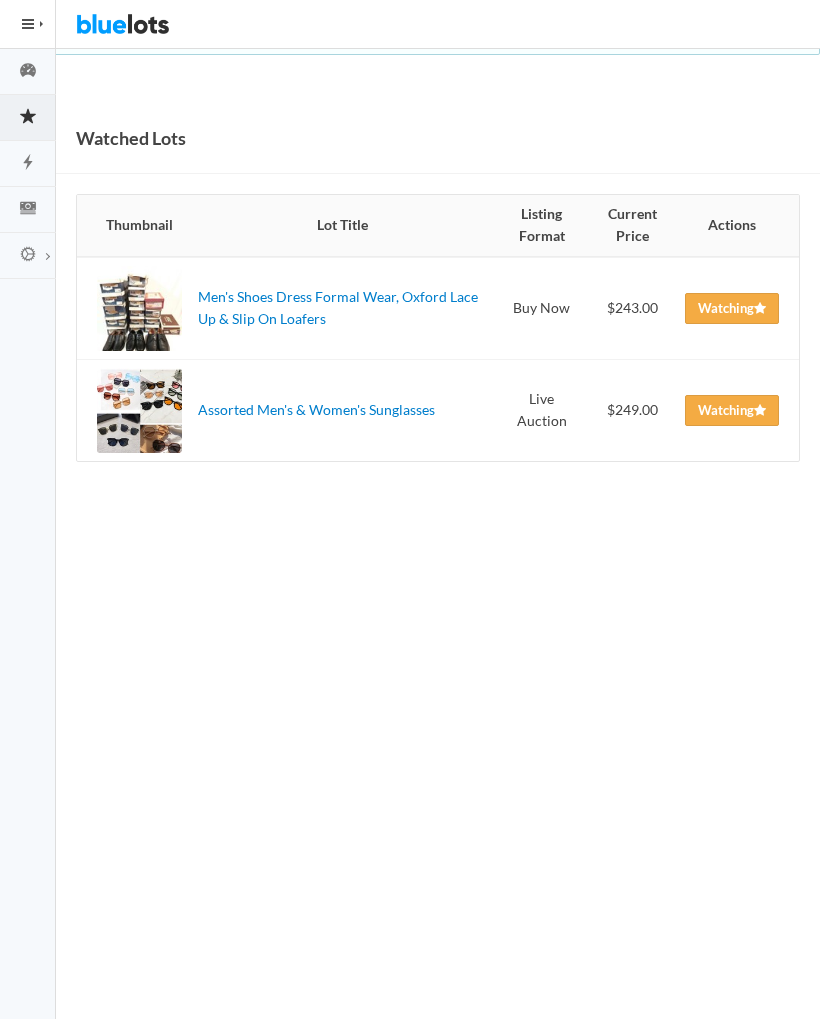 scroll, scrollTop: 0, scrollLeft: 0, axis: both 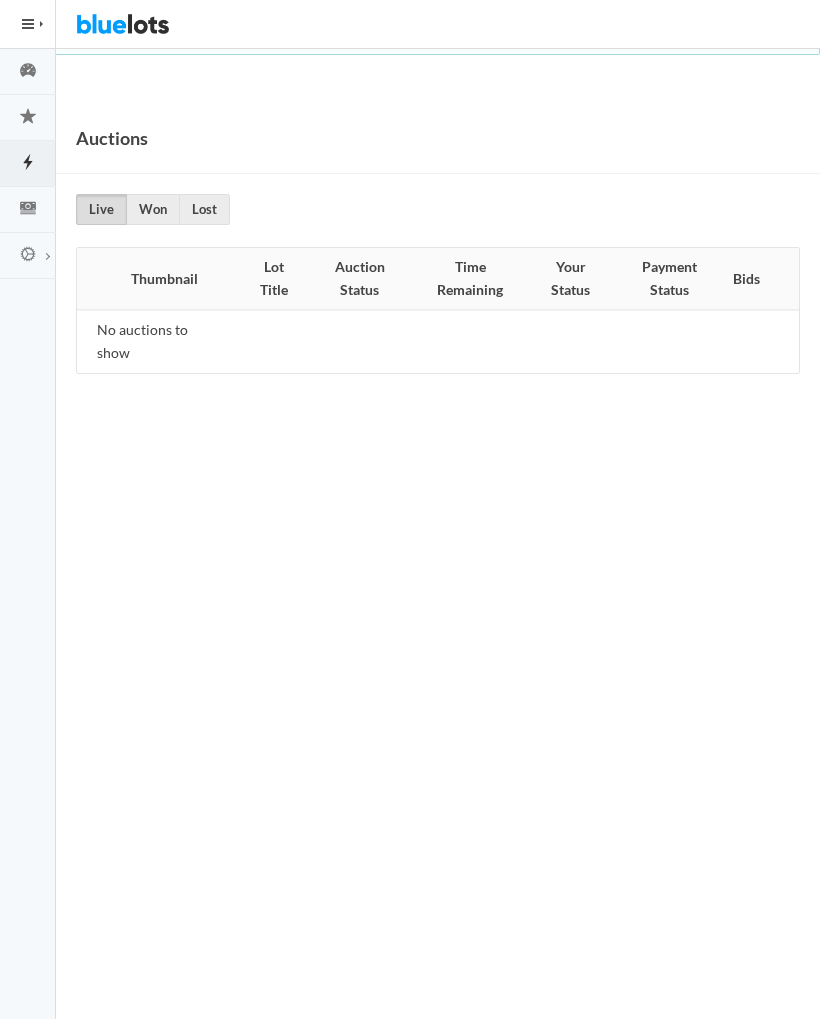 click 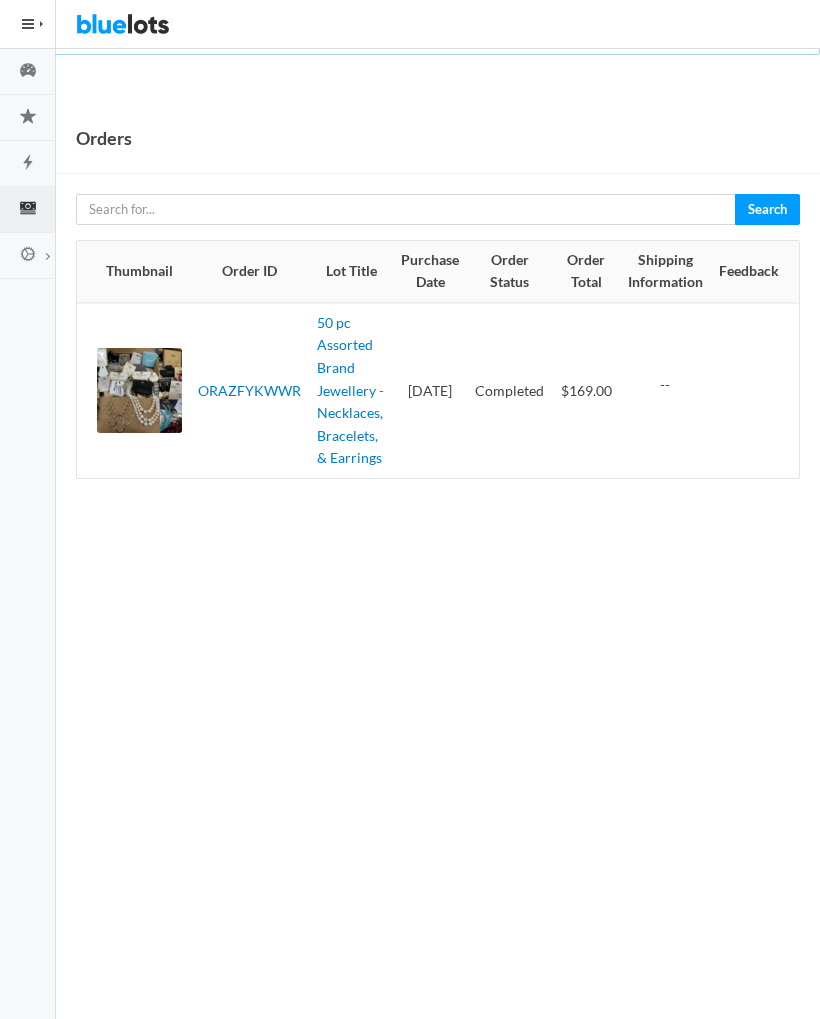 scroll, scrollTop: 0, scrollLeft: 0, axis: both 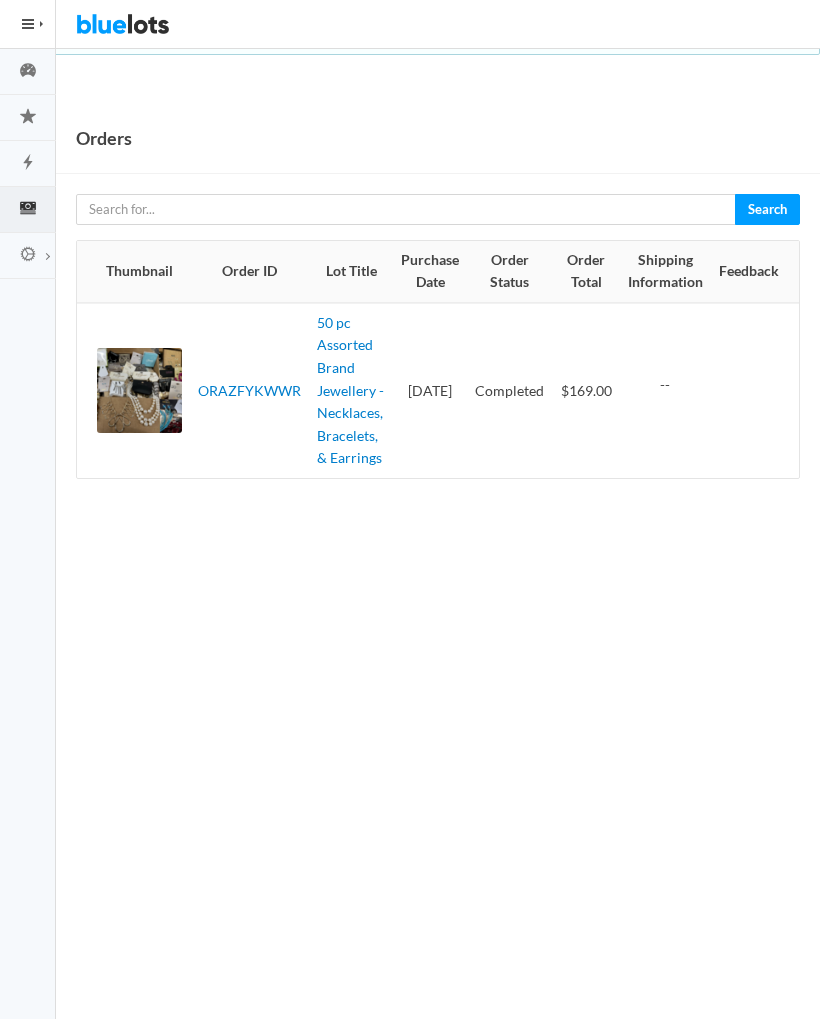 click on "50 pc Assorted Brand Jewellery - Necklaces, Bracelets, & Earrings" at bounding box center (350, 390) 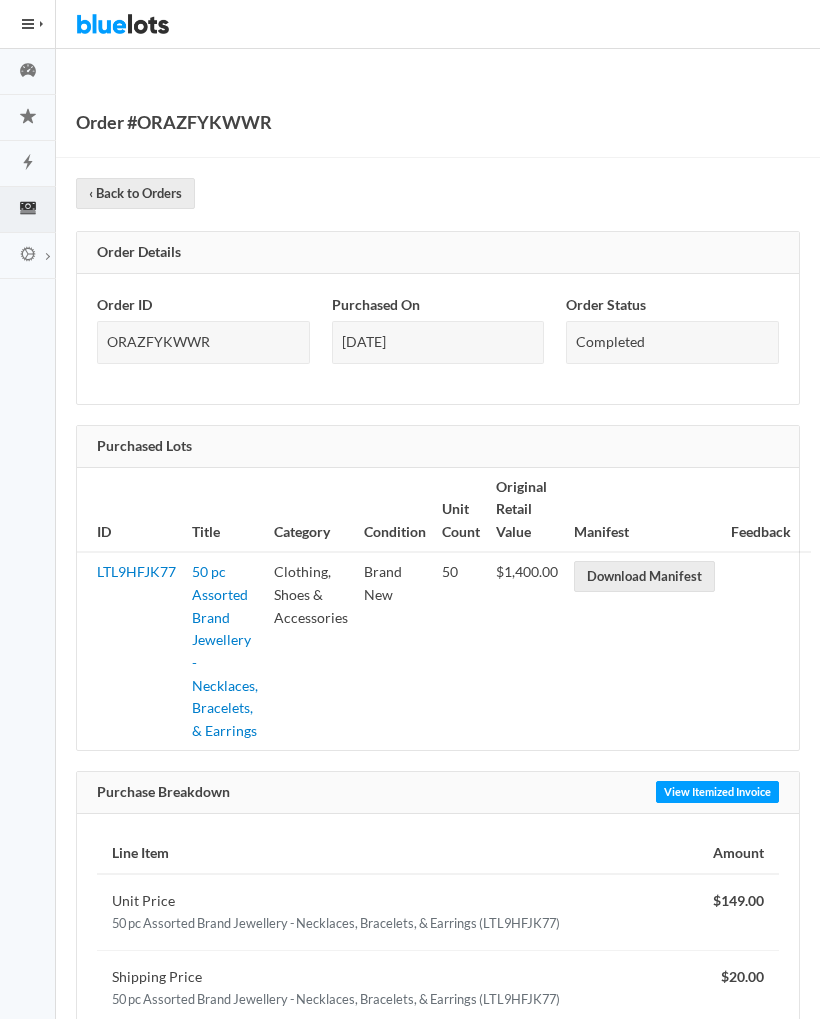 scroll, scrollTop: 0, scrollLeft: 0, axis: both 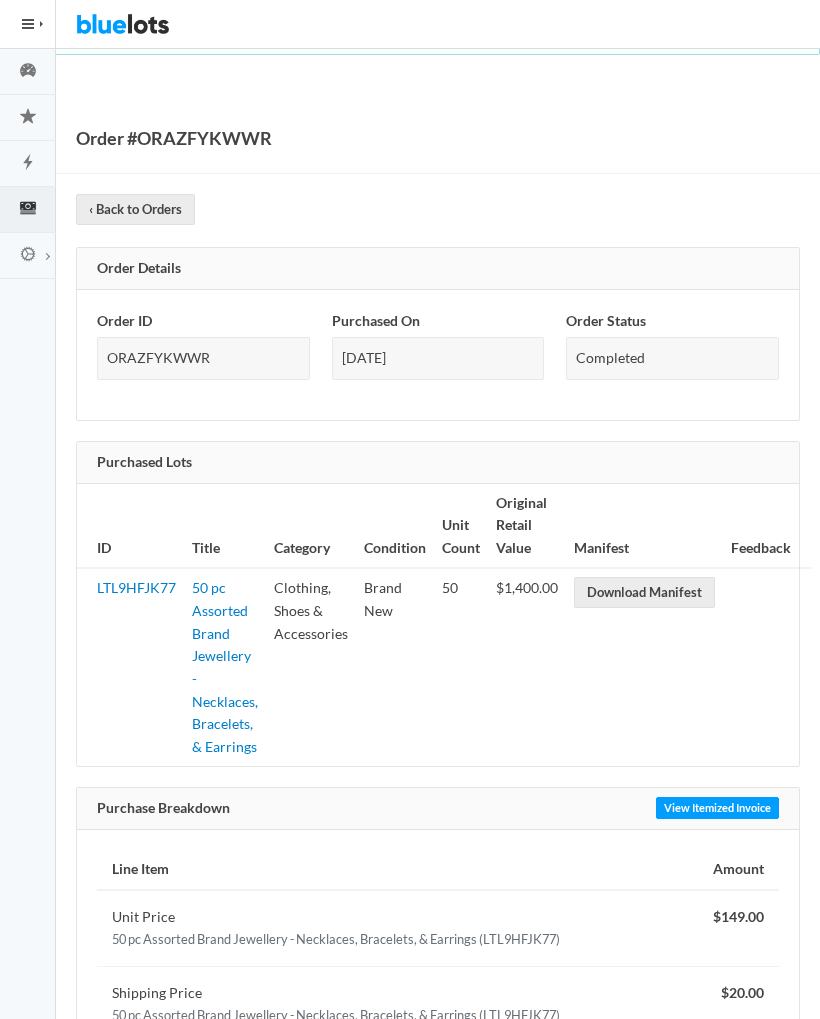 click on "50 pc Assorted Brand Jewellery - Necklaces, Bracelets, & Earrings" at bounding box center (225, 666) 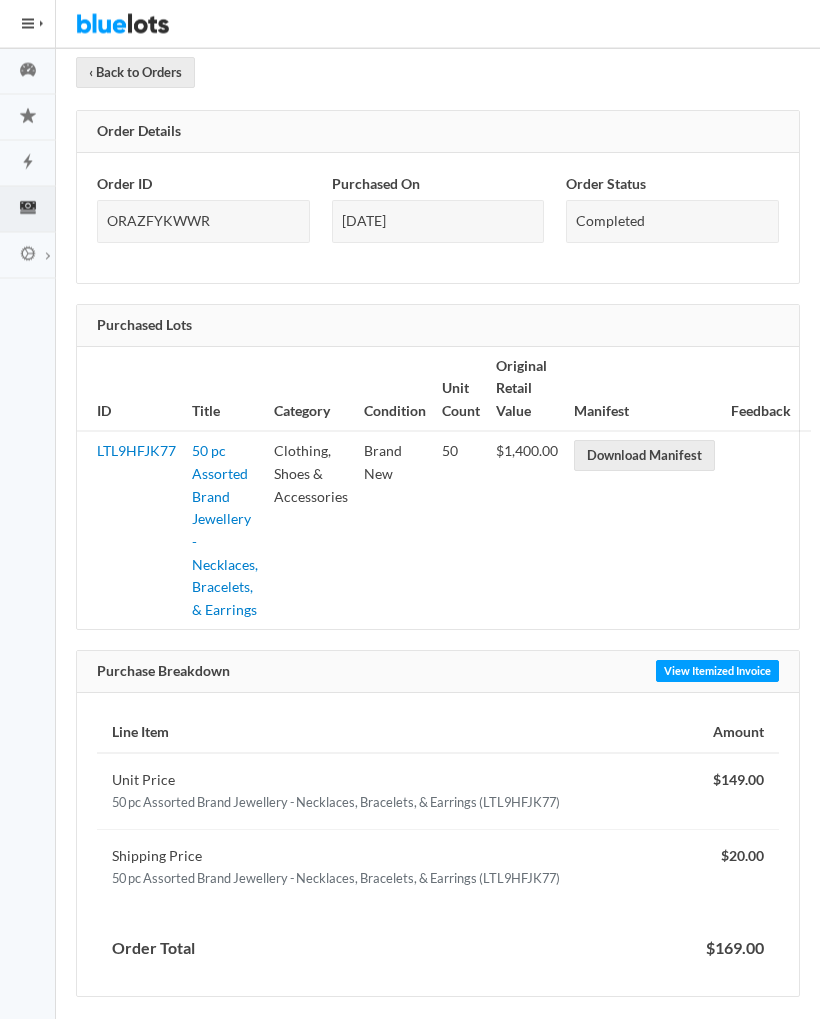 scroll, scrollTop: 140, scrollLeft: 0, axis: vertical 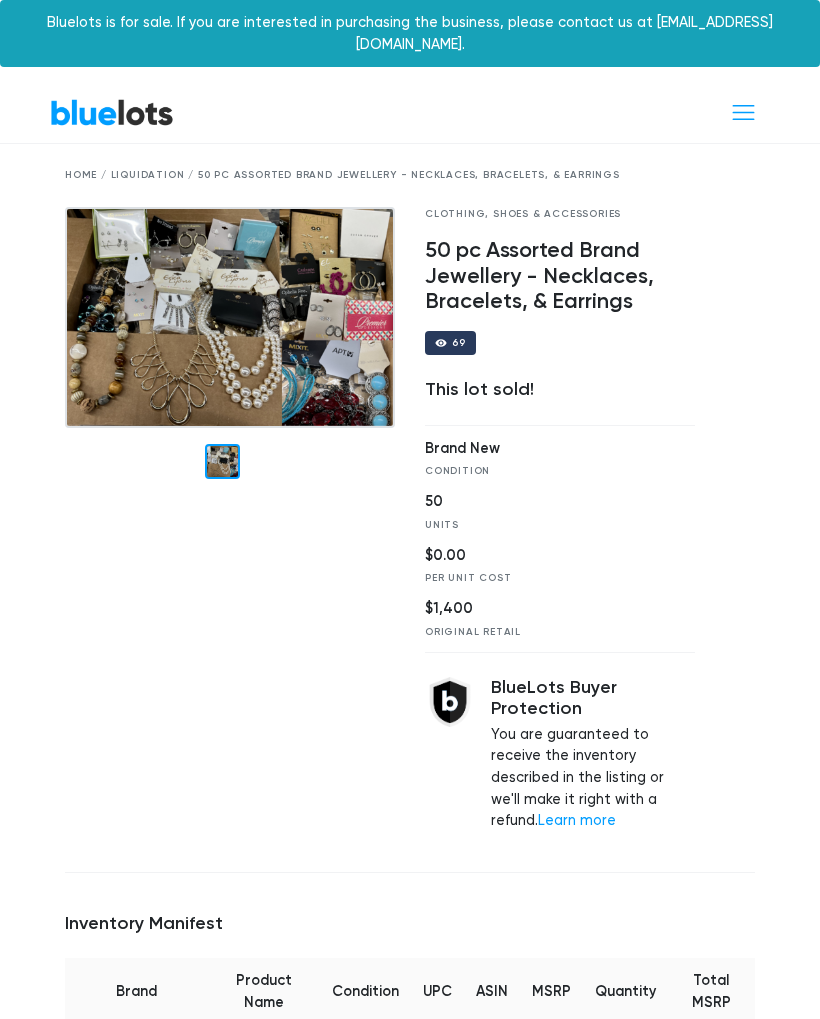 click at bounding box center [230, 318] 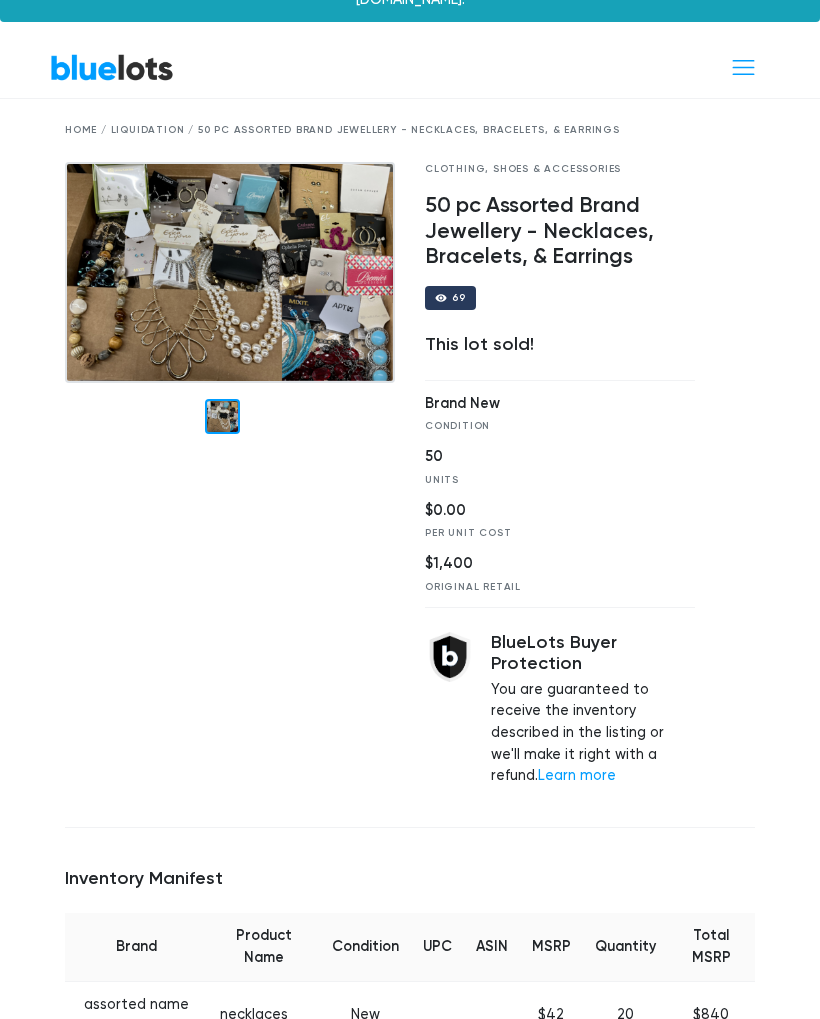 scroll, scrollTop: 36, scrollLeft: 0, axis: vertical 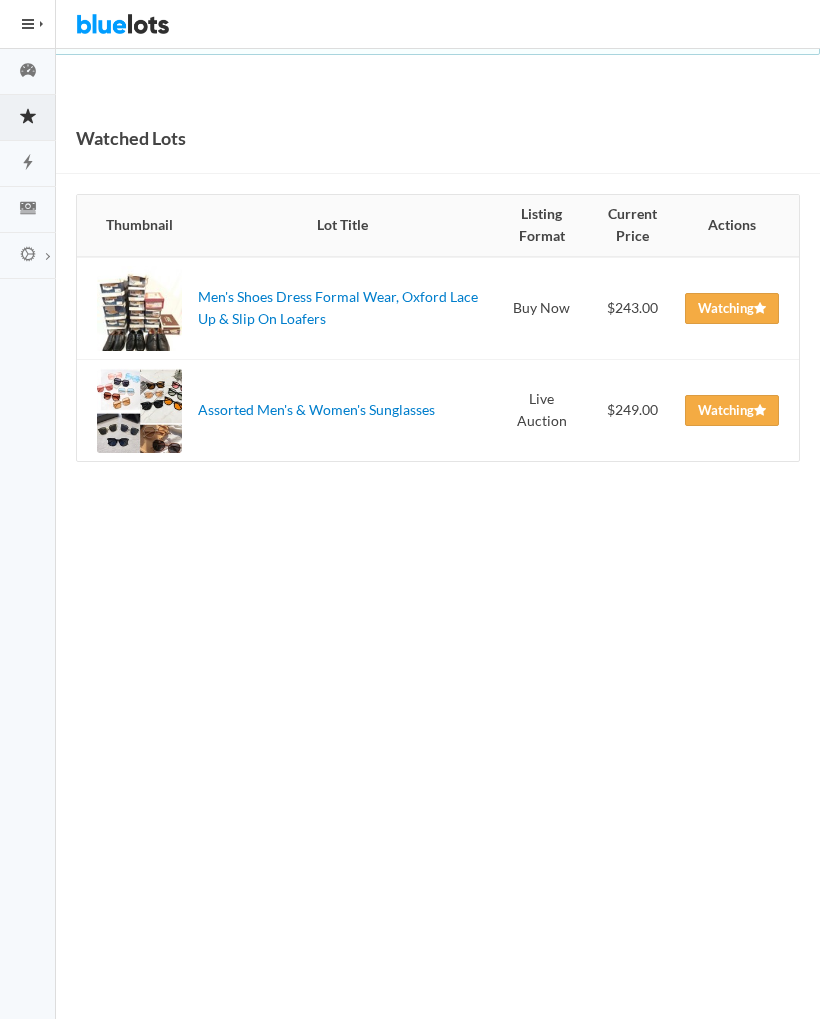 click at bounding box center [28, 24] 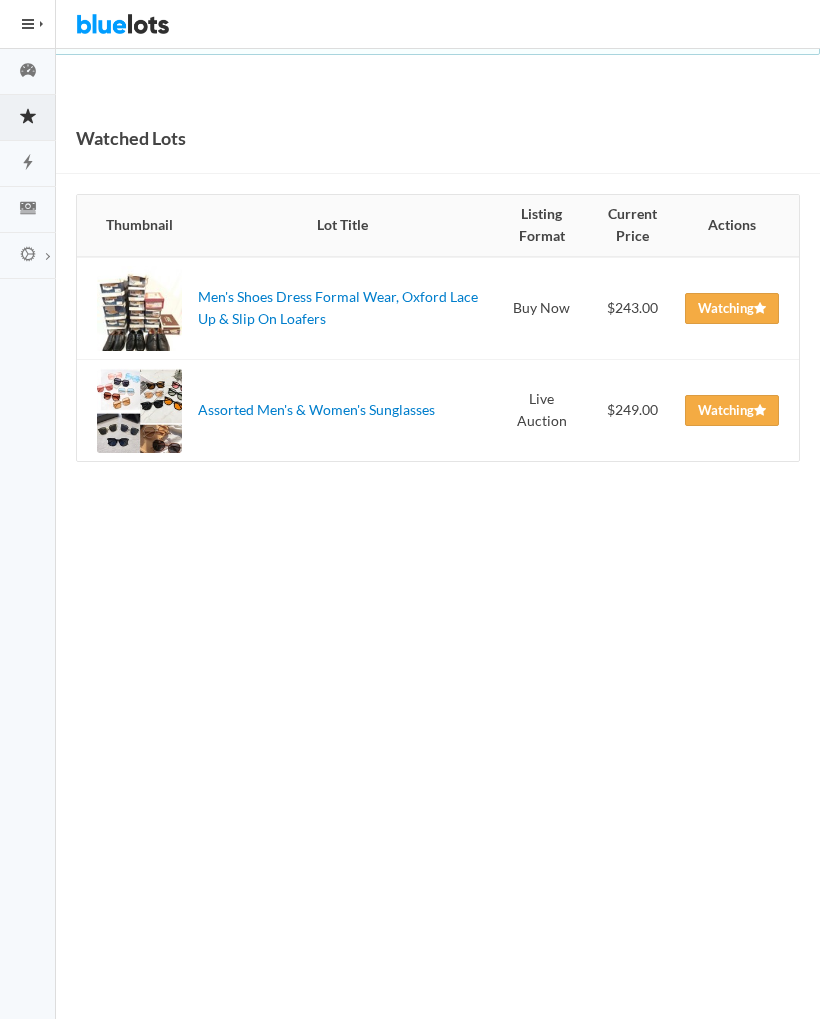 click on "HIDE MENU" at bounding box center [28, 24] 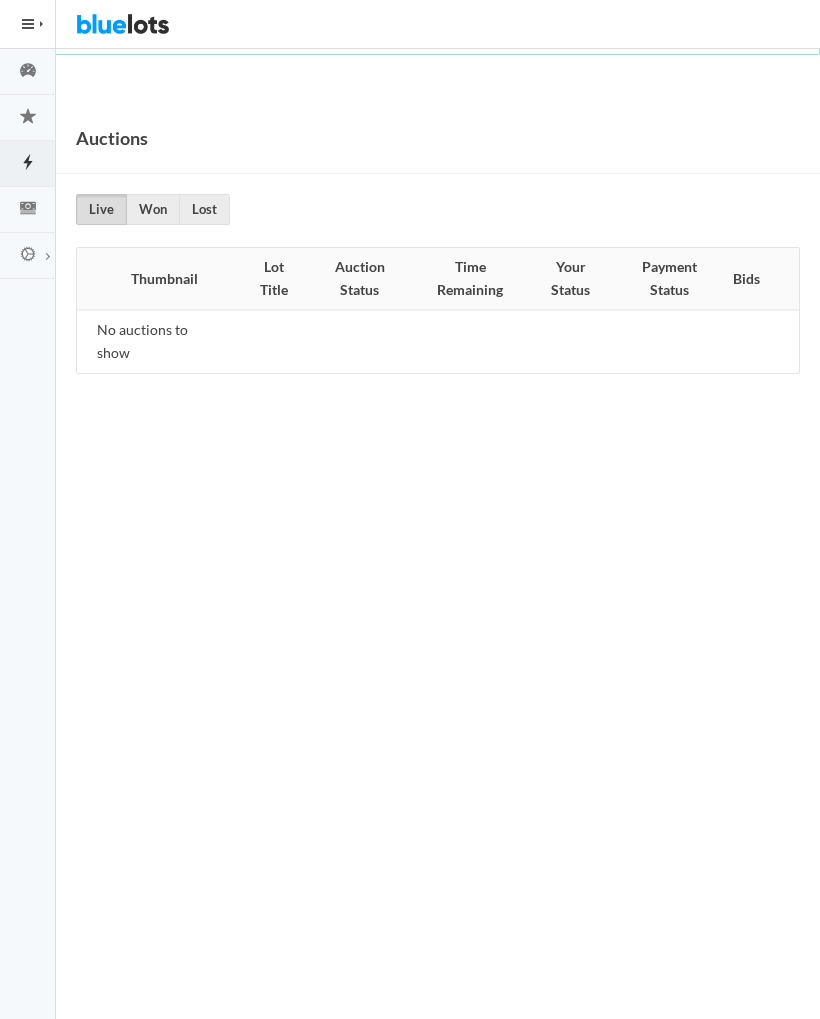scroll, scrollTop: 0, scrollLeft: 0, axis: both 